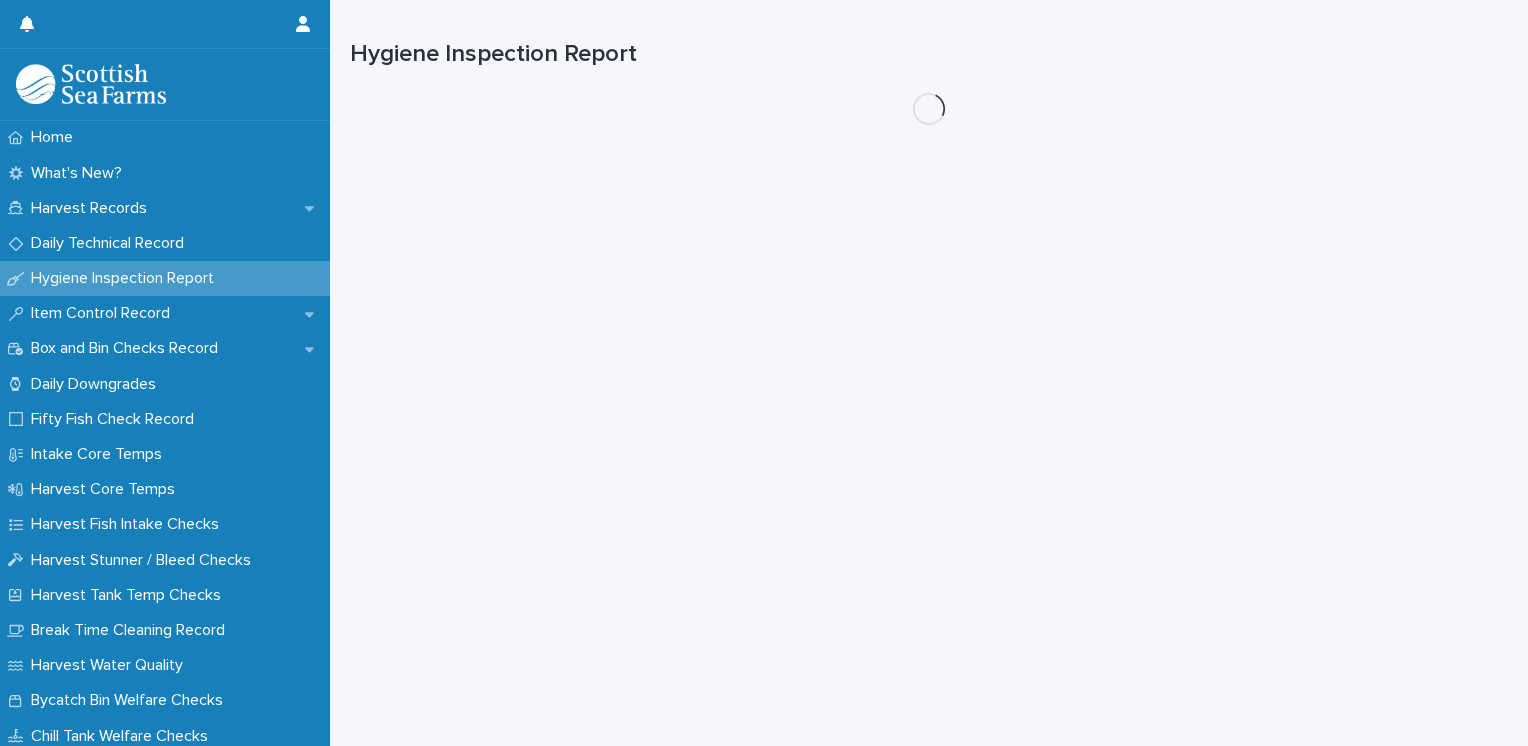 scroll, scrollTop: 0, scrollLeft: 0, axis: both 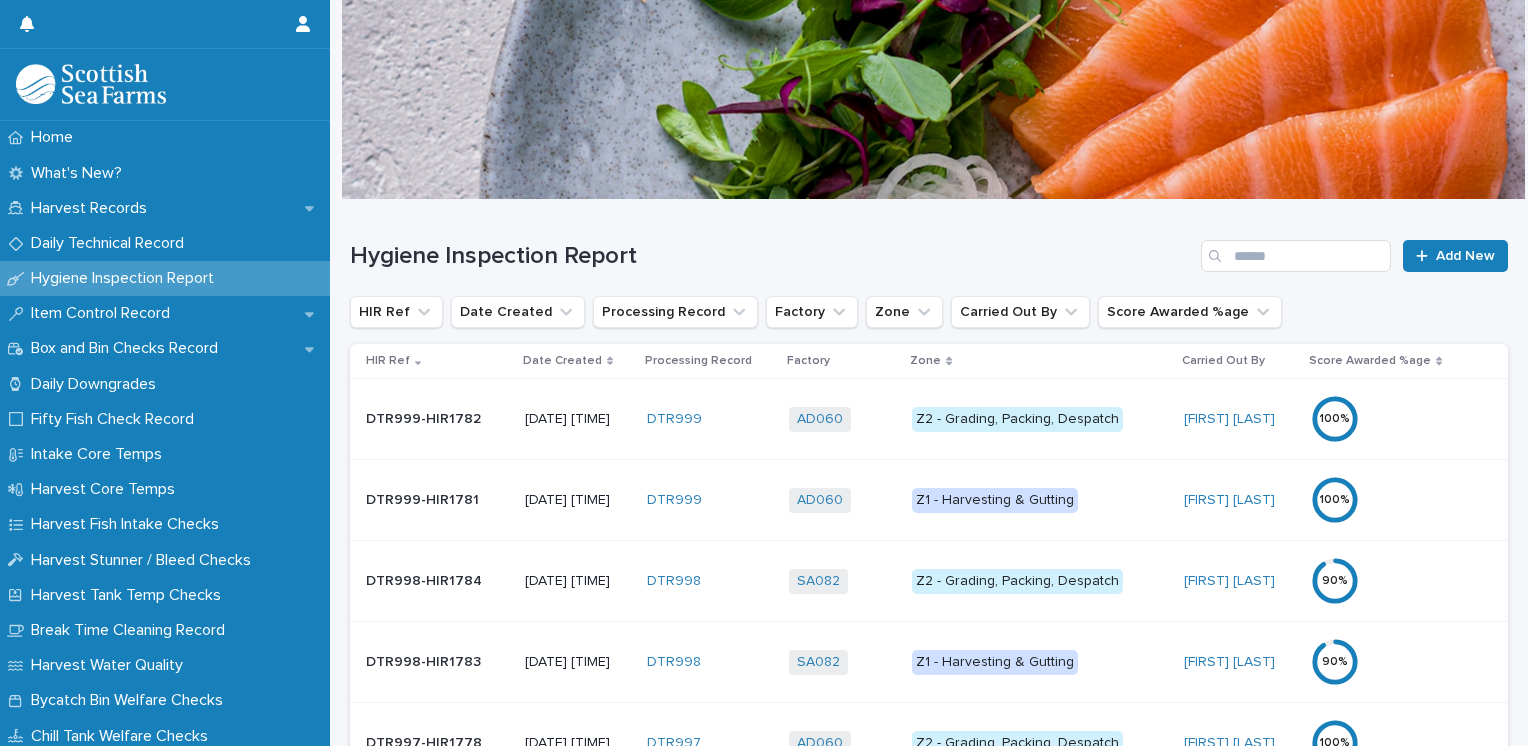 click on "Date Created" at bounding box center (562, 361) 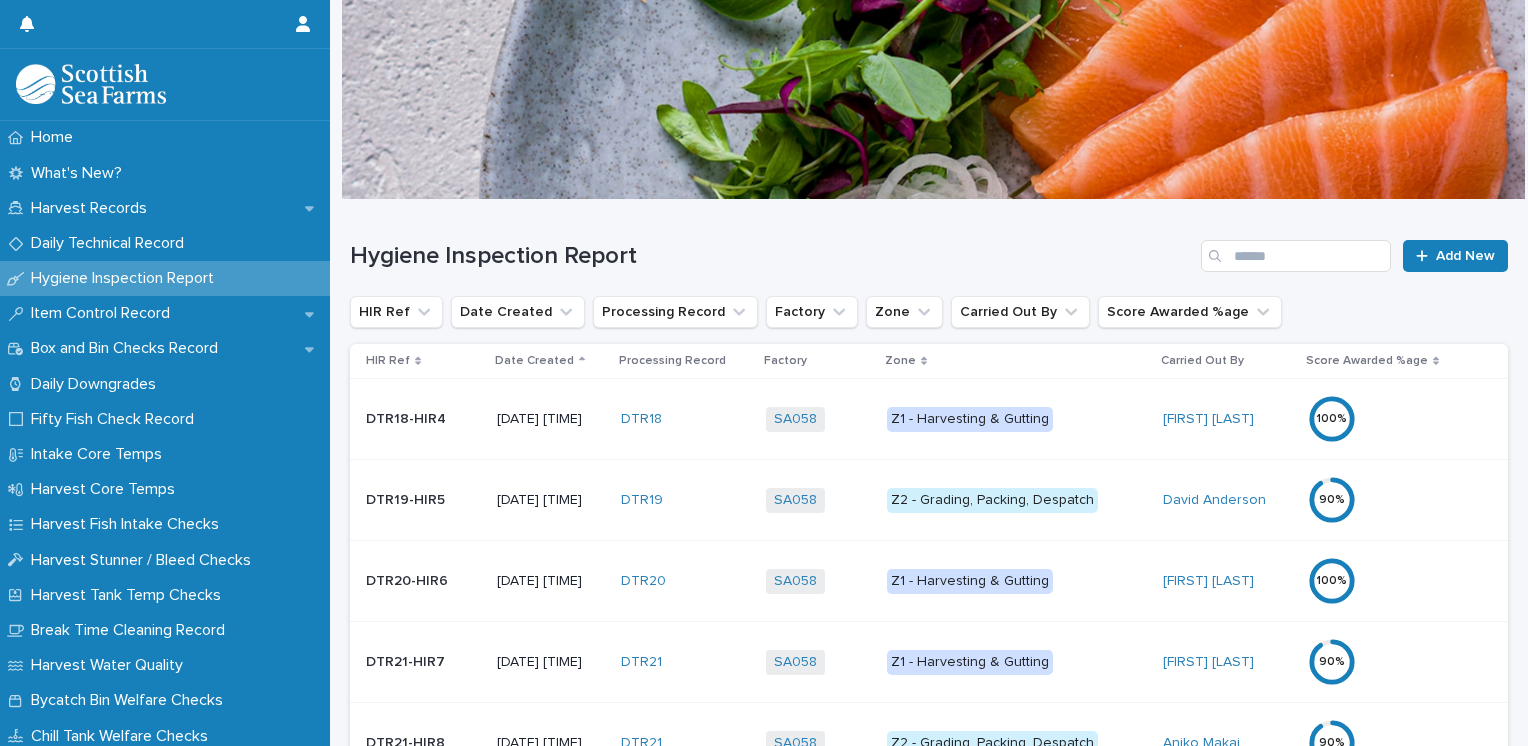 click on "Date Created" at bounding box center [534, 361] 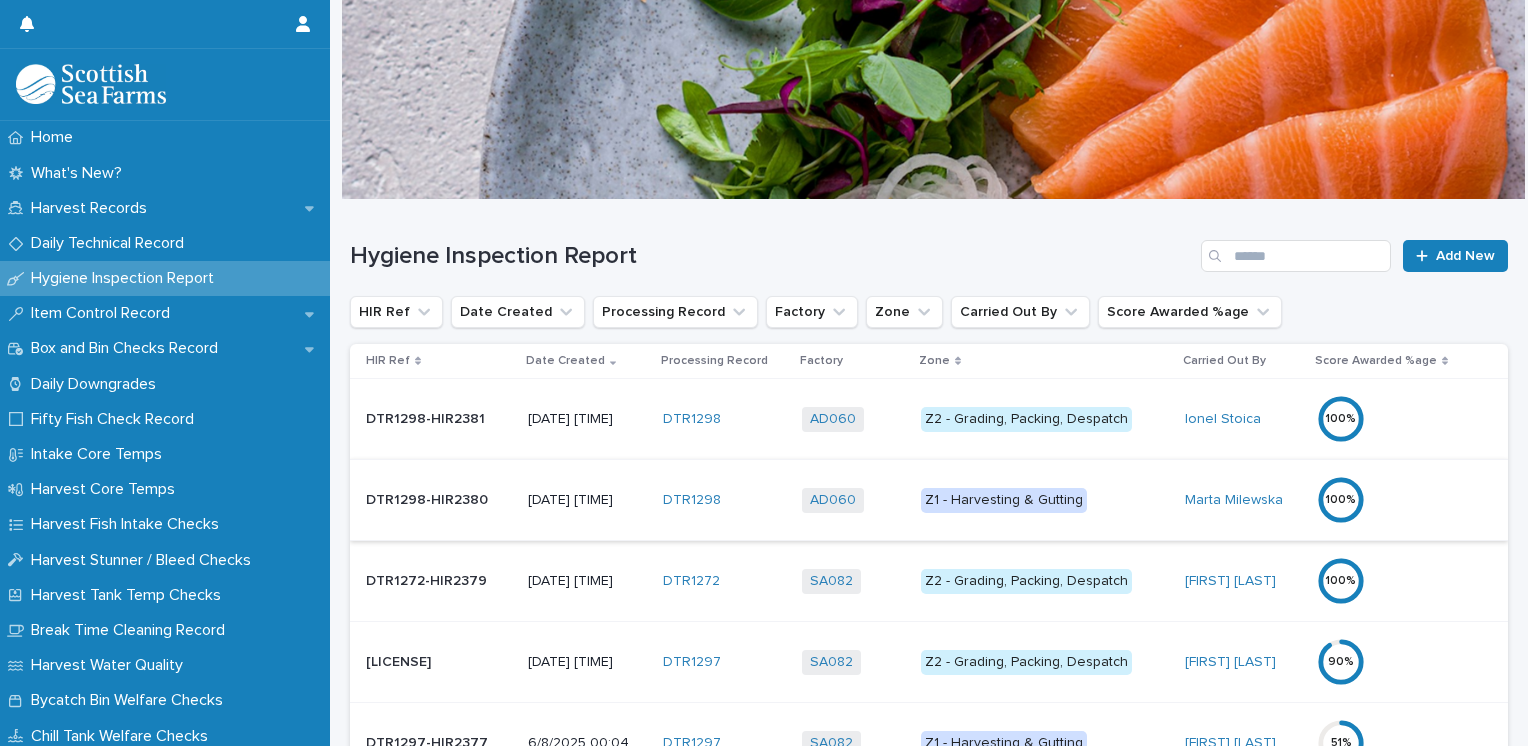 scroll, scrollTop: 100, scrollLeft: 0, axis: vertical 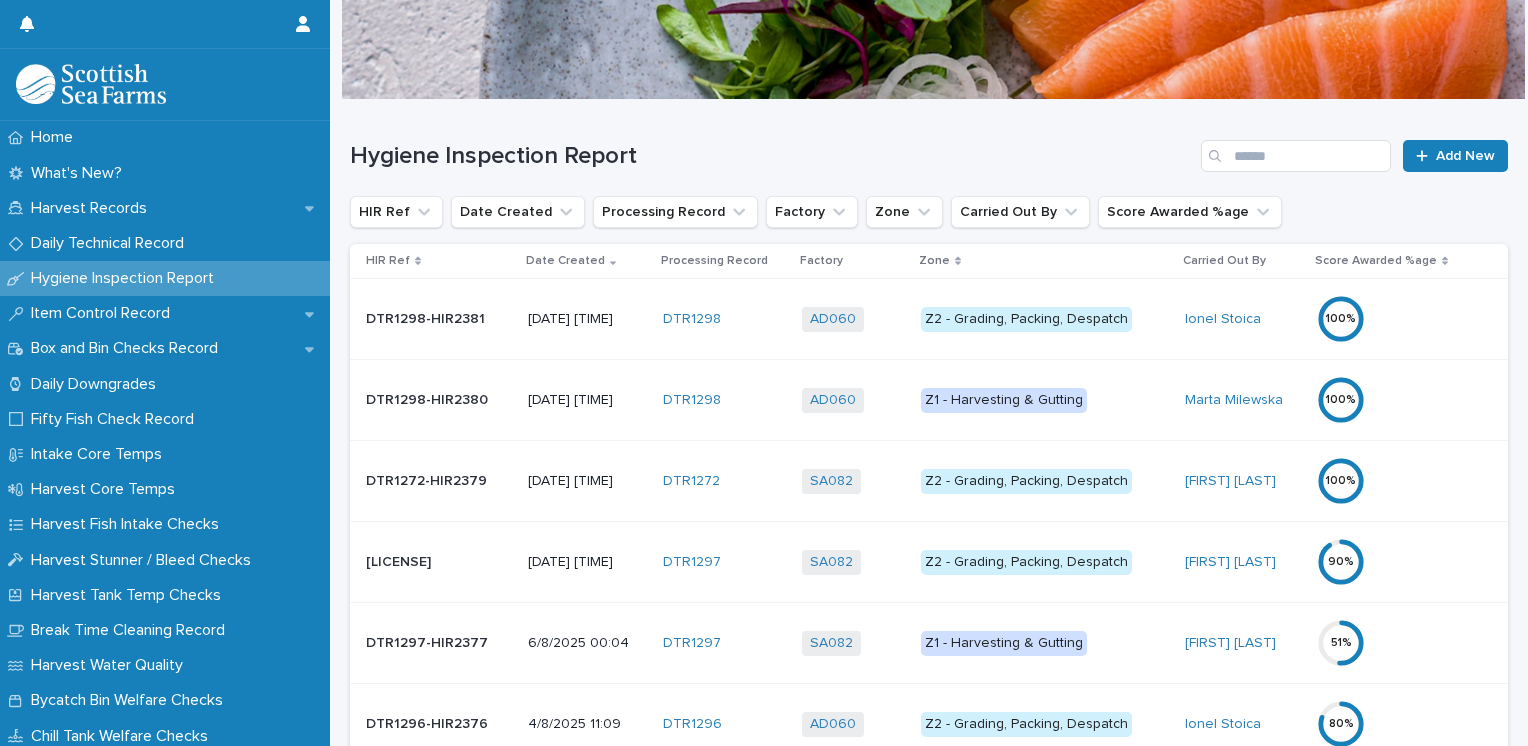 click on "Z2 - Grading, Packing, Despatch" at bounding box center (1026, 562) 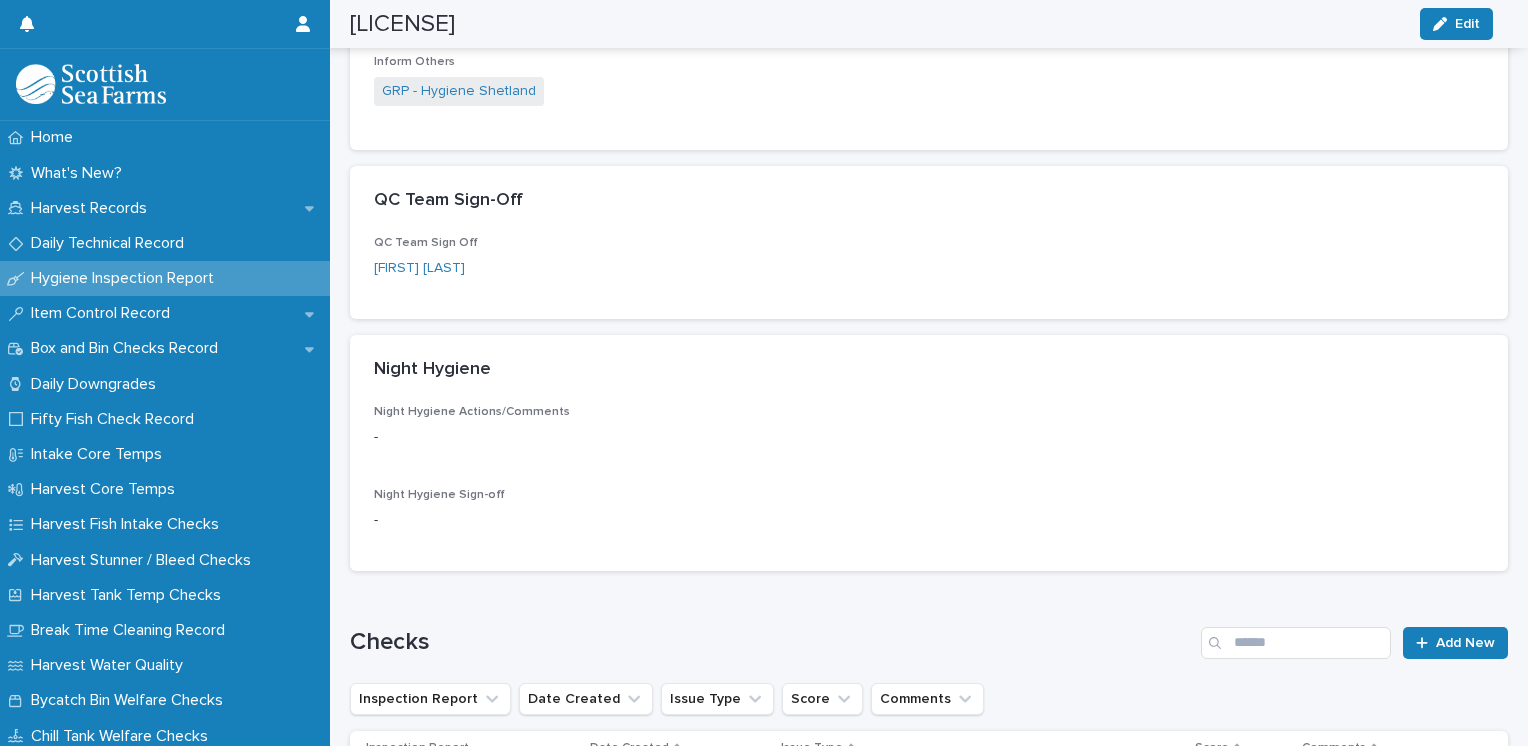 scroll, scrollTop: 208, scrollLeft: 0, axis: vertical 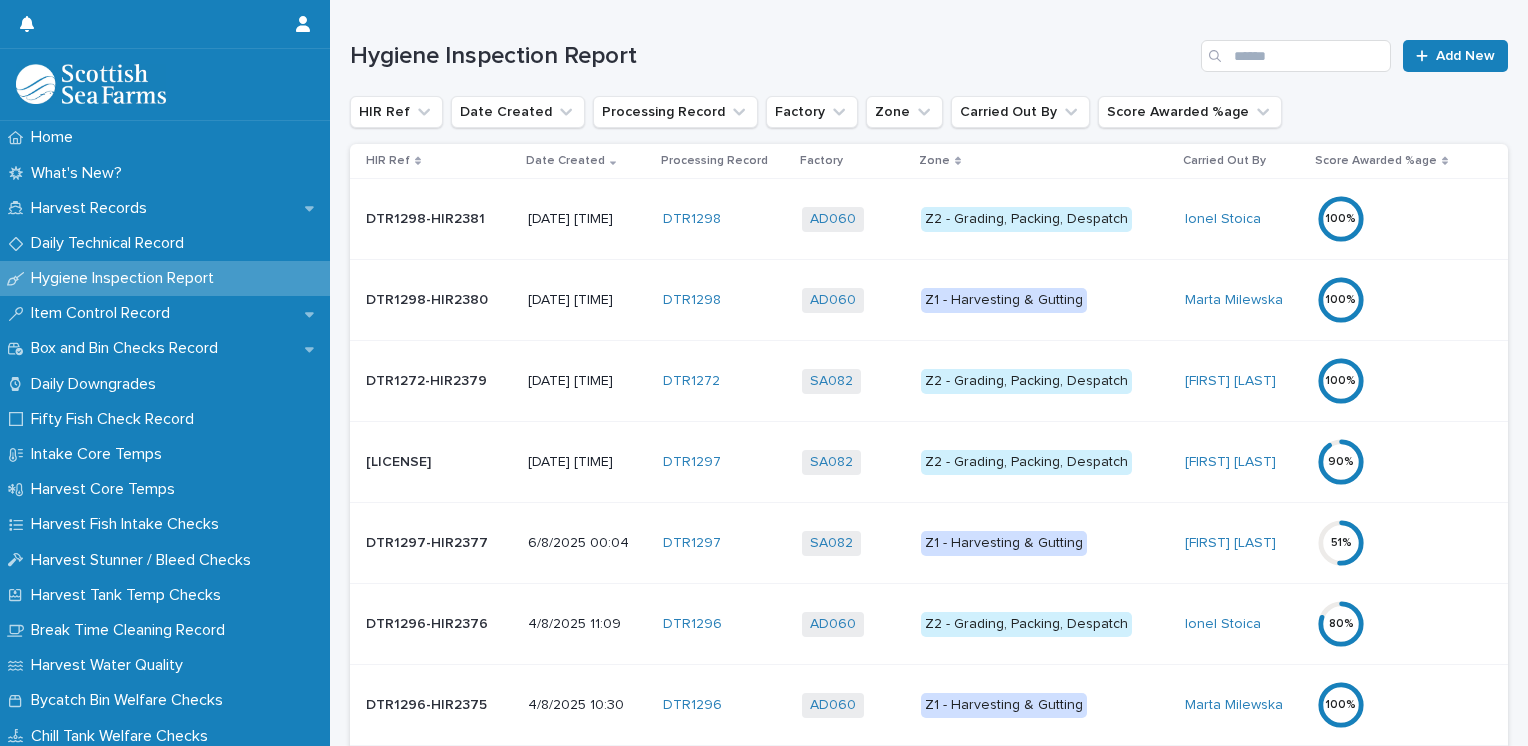 click on "Z1 - Harvesting & Gutting" at bounding box center (1004, 543) 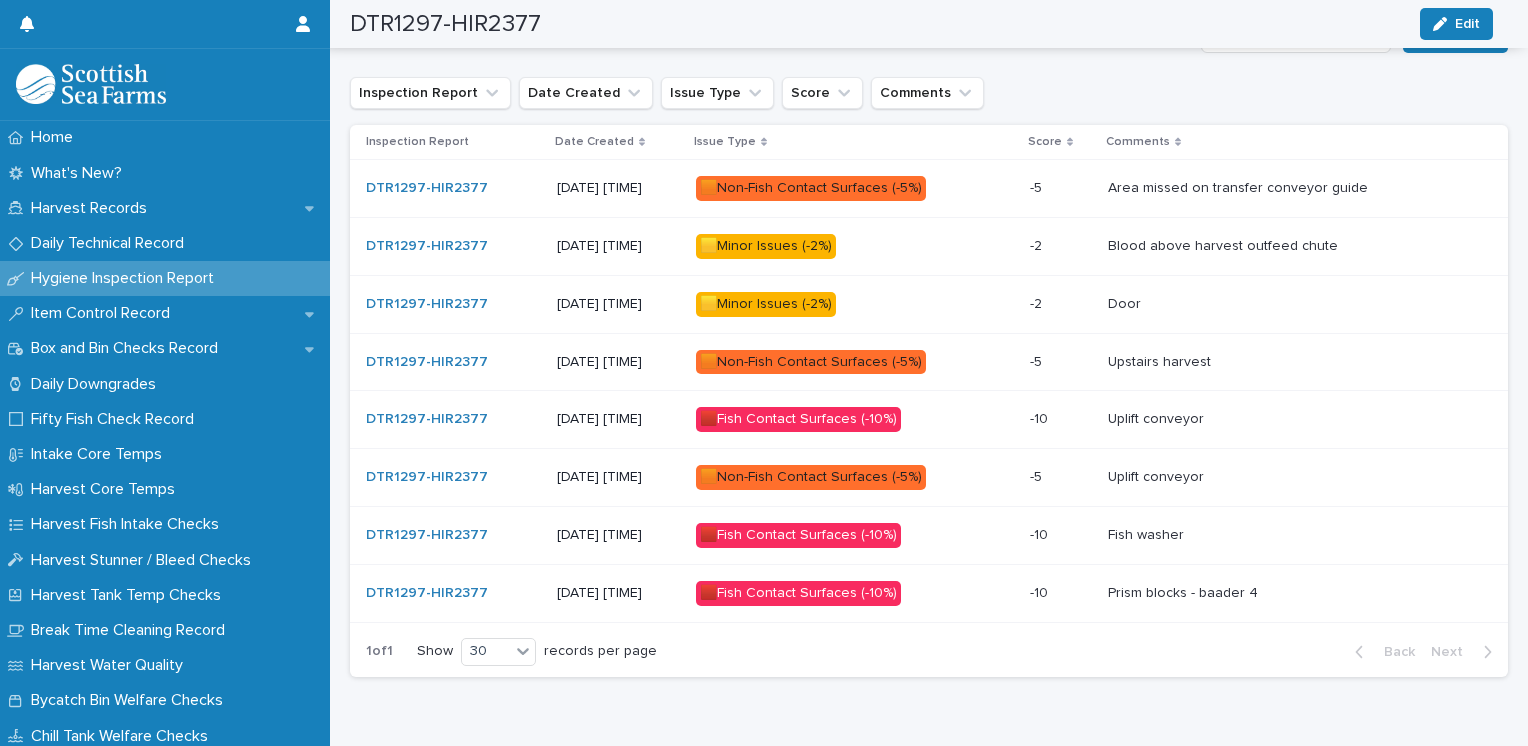 scroll, scrollTop: 1200, scrollLeft: 0, axis: vertical 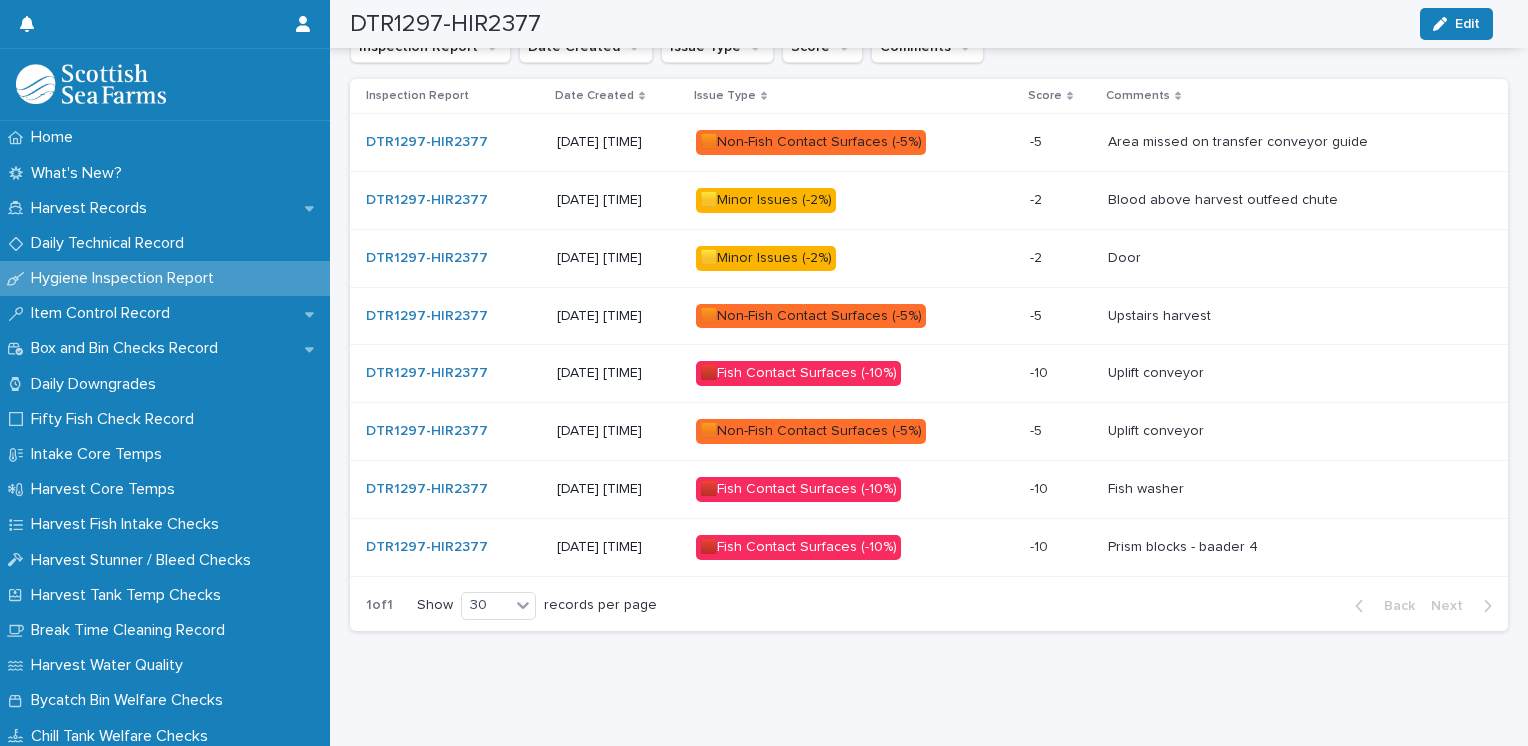click on "🟧Non-Fish Contact Surfaces (-5%)" at bounding box center (811, 316) 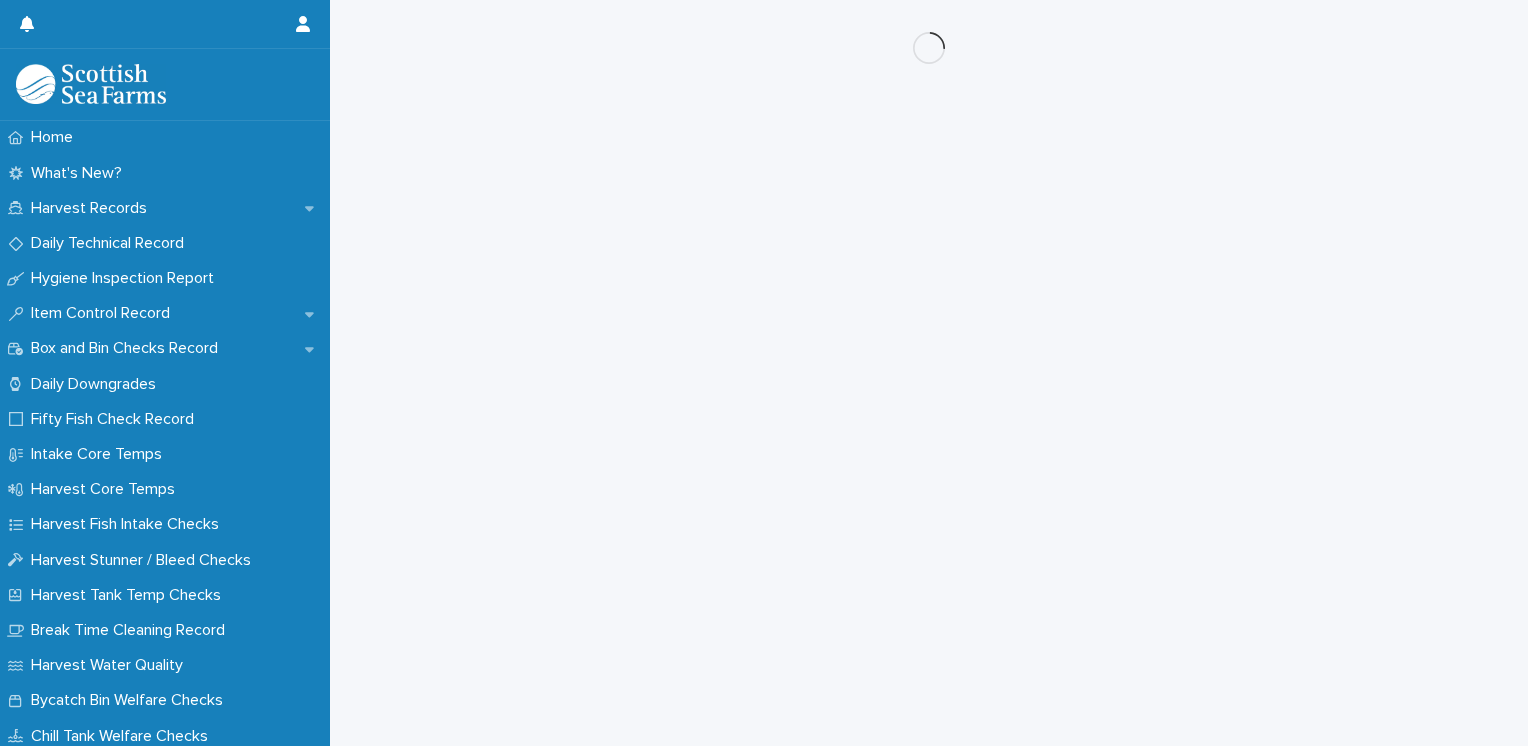scroll, scrollTop: 0, scrollLeft: 0, axis: both 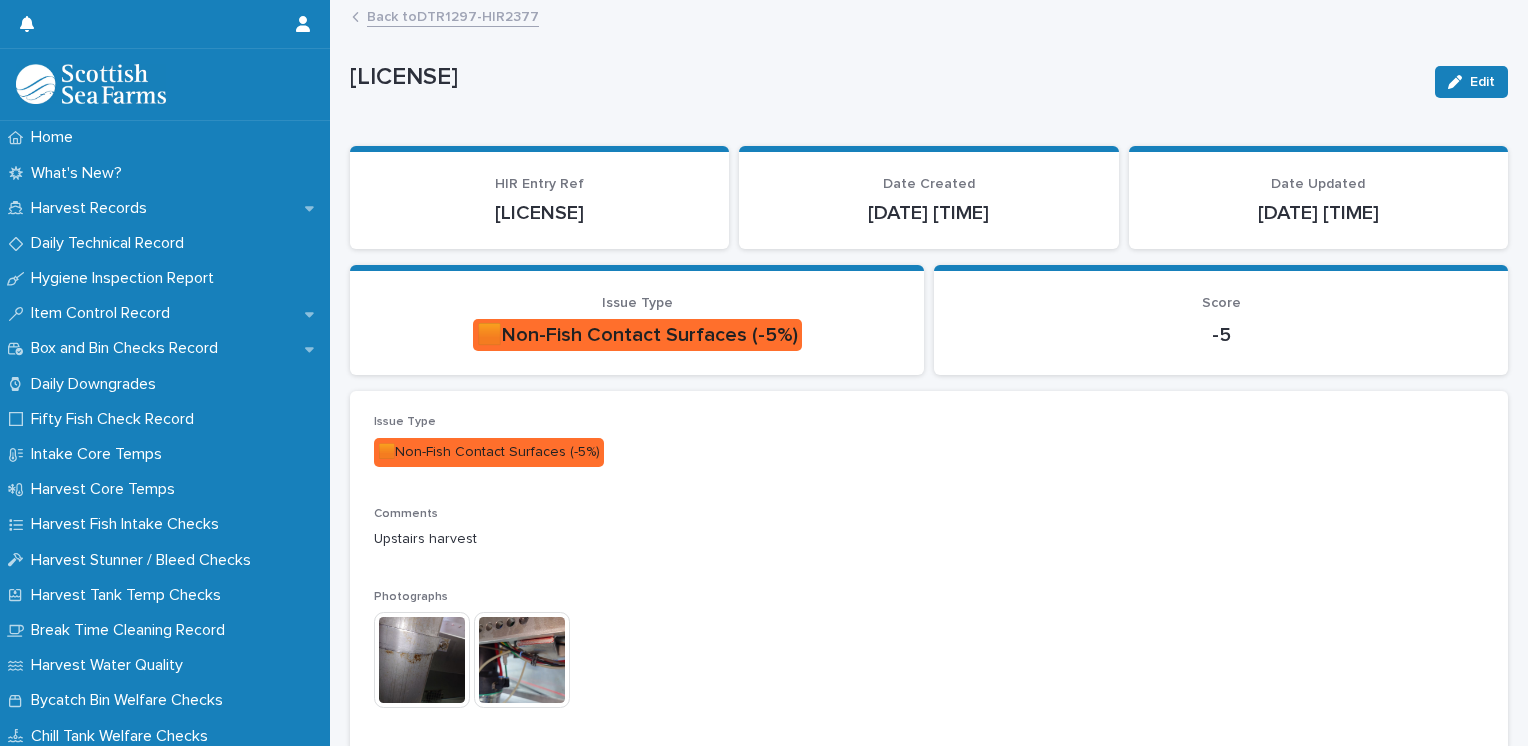 click at bounding box center (422, 660) 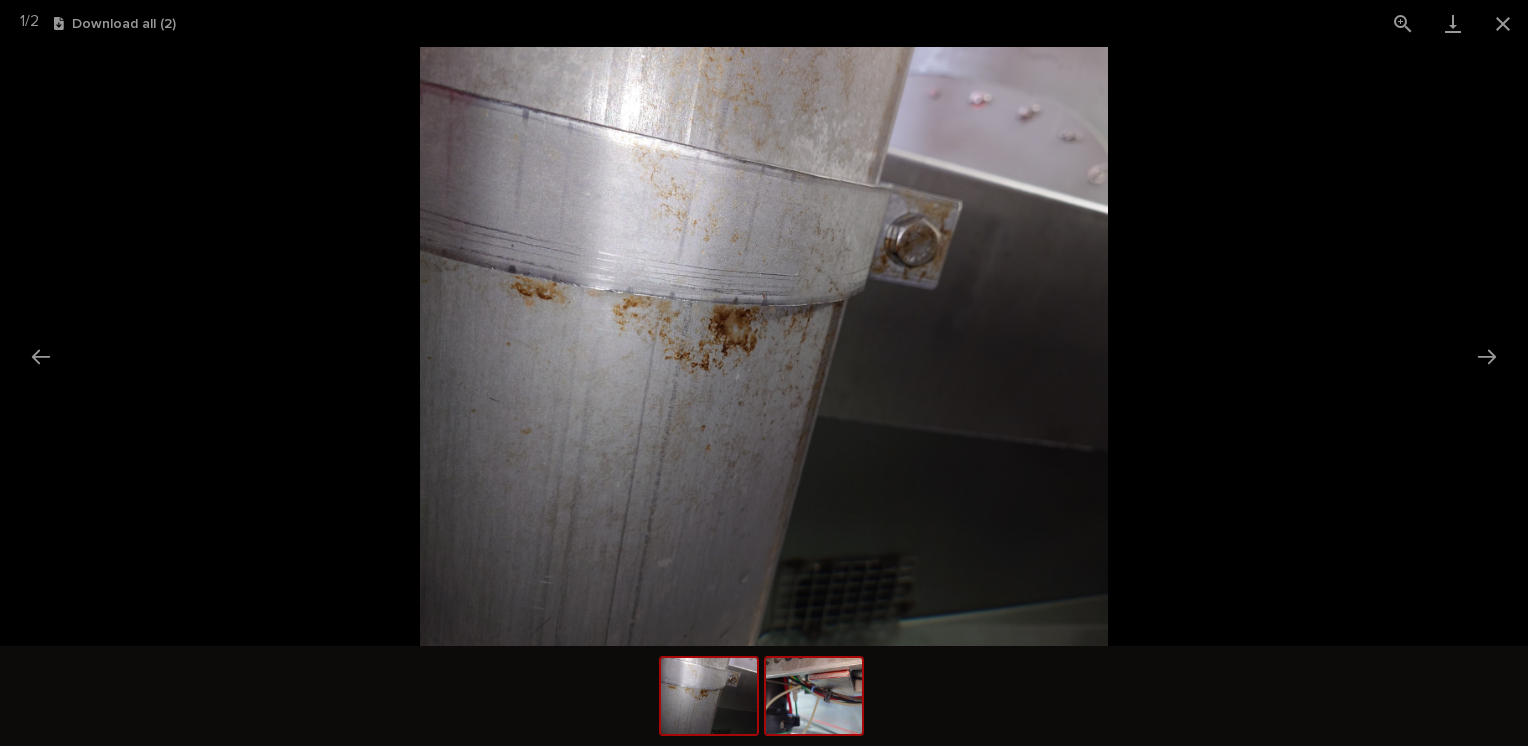 click at bounding box center (814, 696) 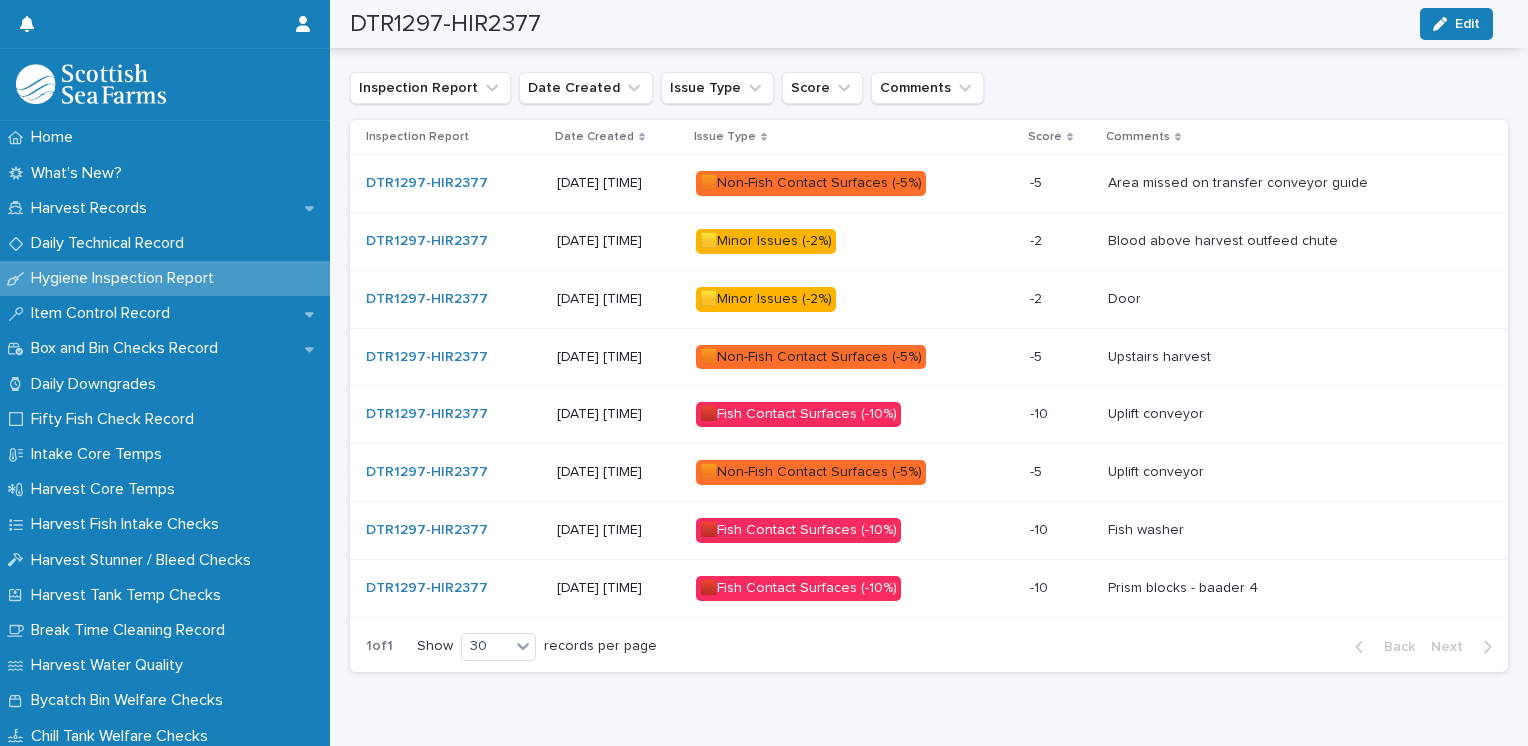 scroll, scrollTop: 1212, scrollLeft: 0, axis: vertical 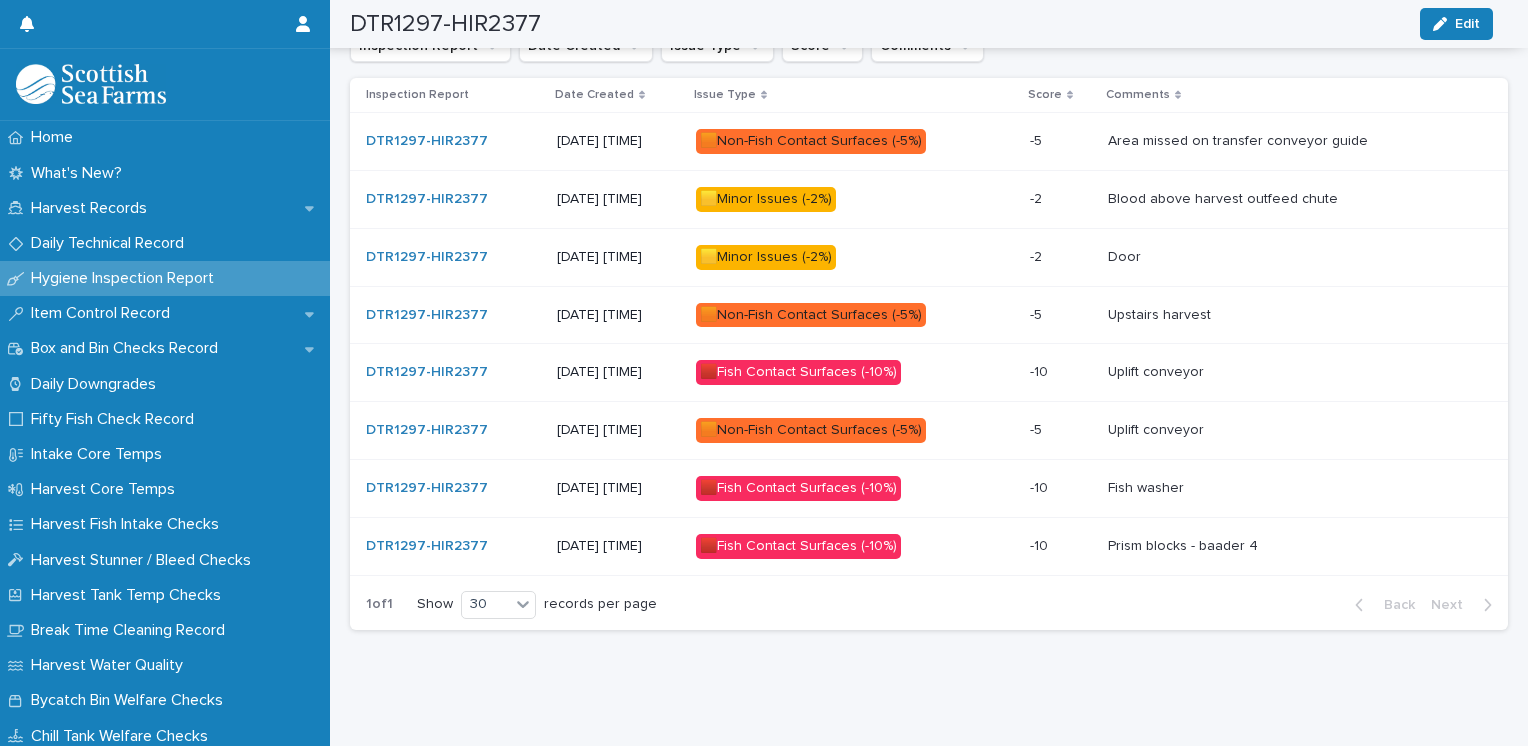 click on "🟥Fish Contact Surfaces (-10%)" at bounding box center [798, 546] 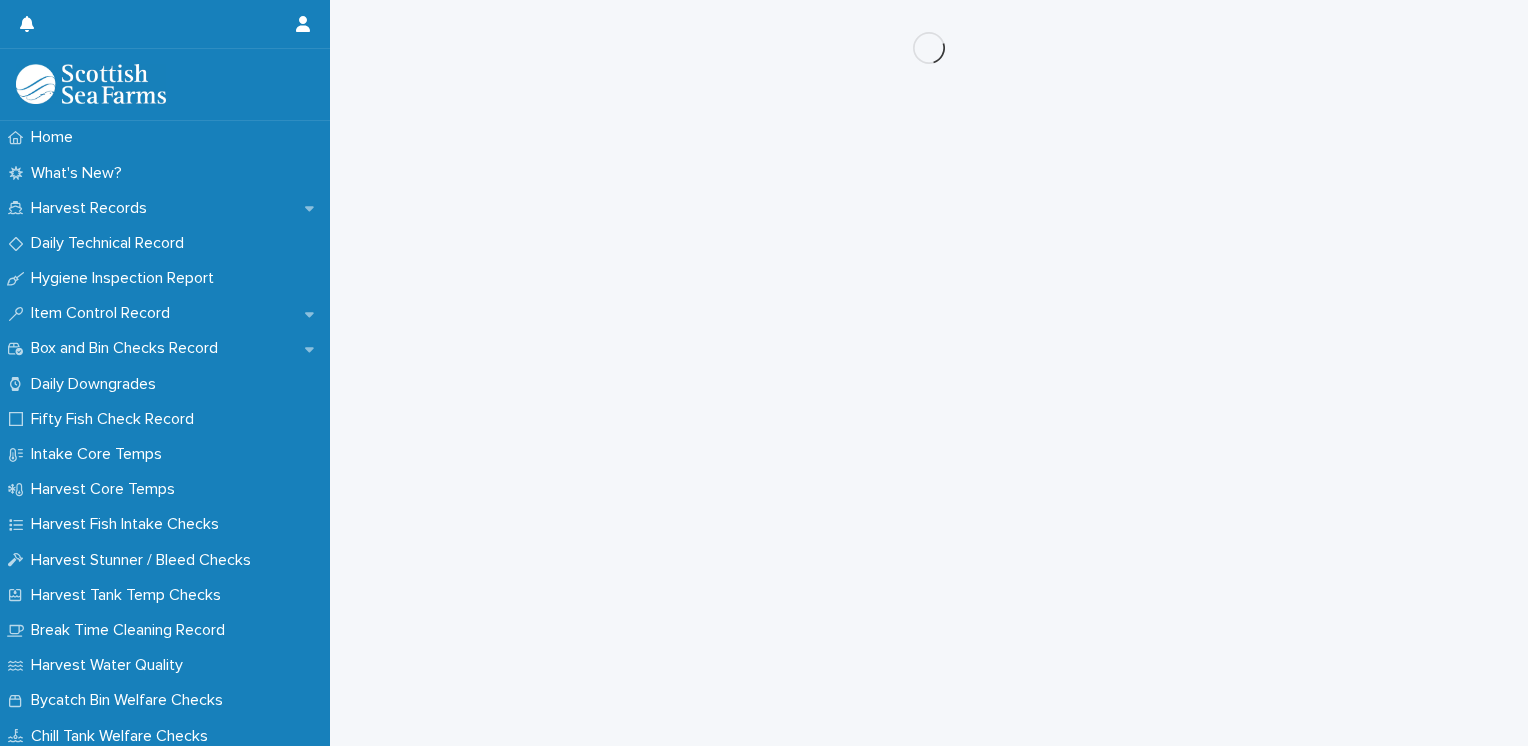 scroll, scrollTop: 0, scrollLeft: 0, axis: both 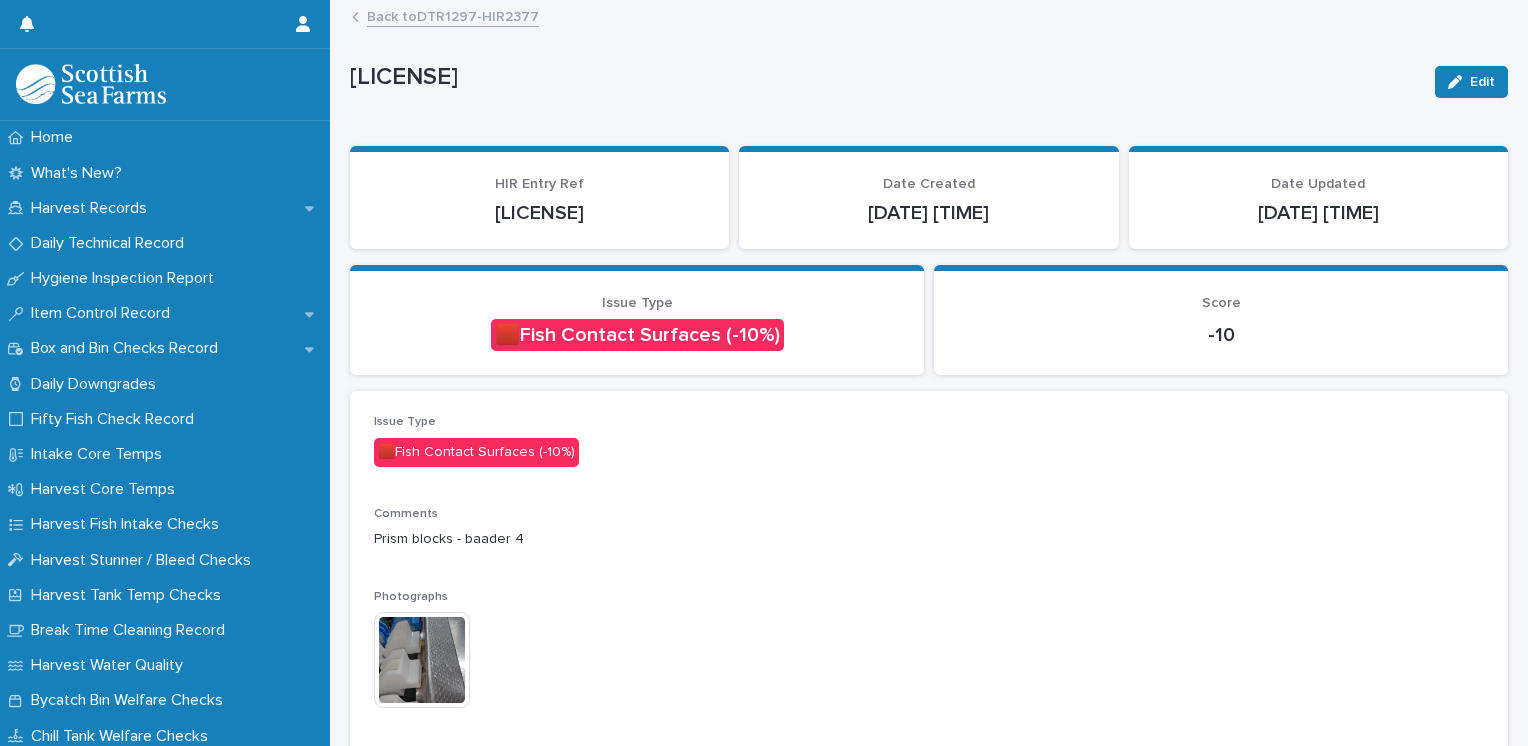 click at bounding box center [422, 660] 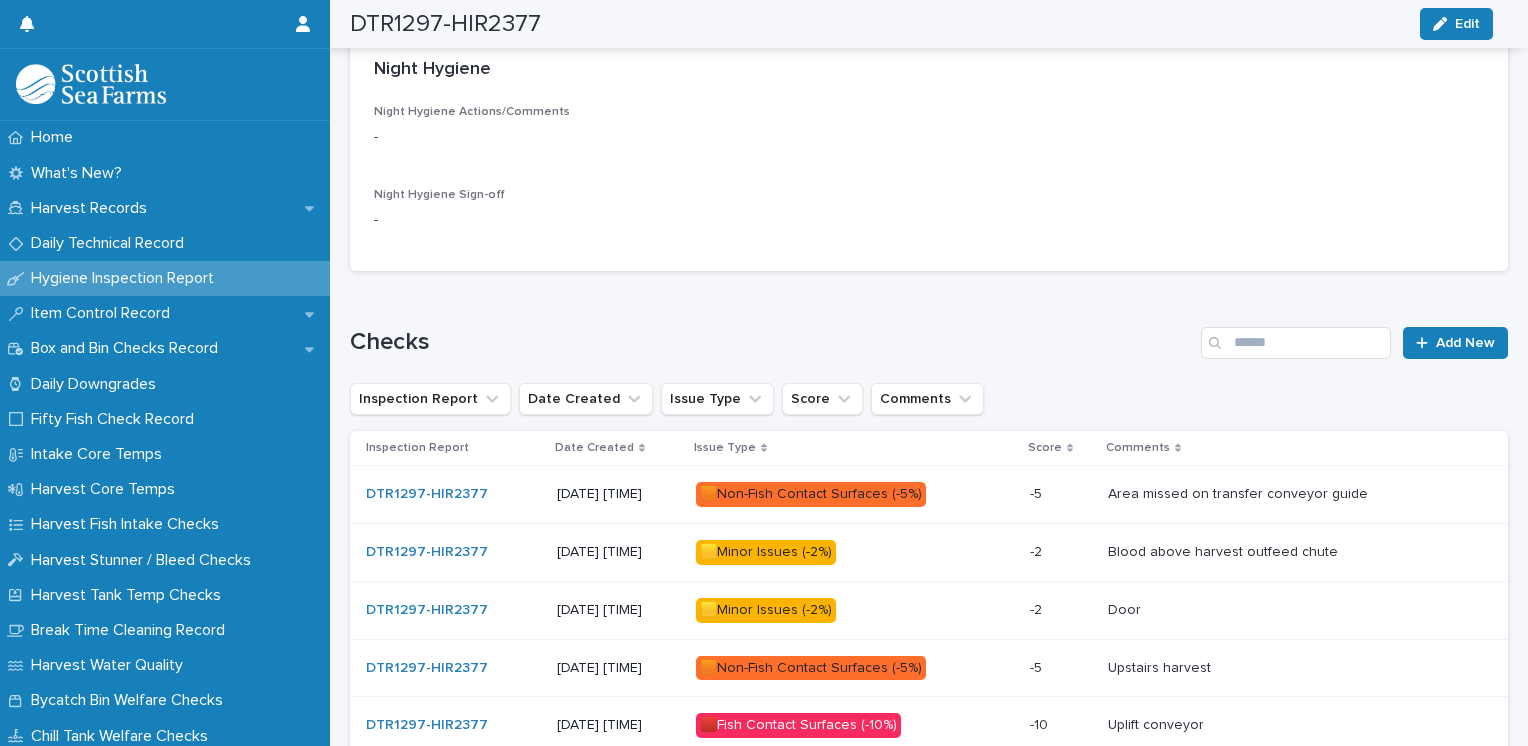 scroll, scrollTop: 1212, scrollLeft: 0, axis: vertical 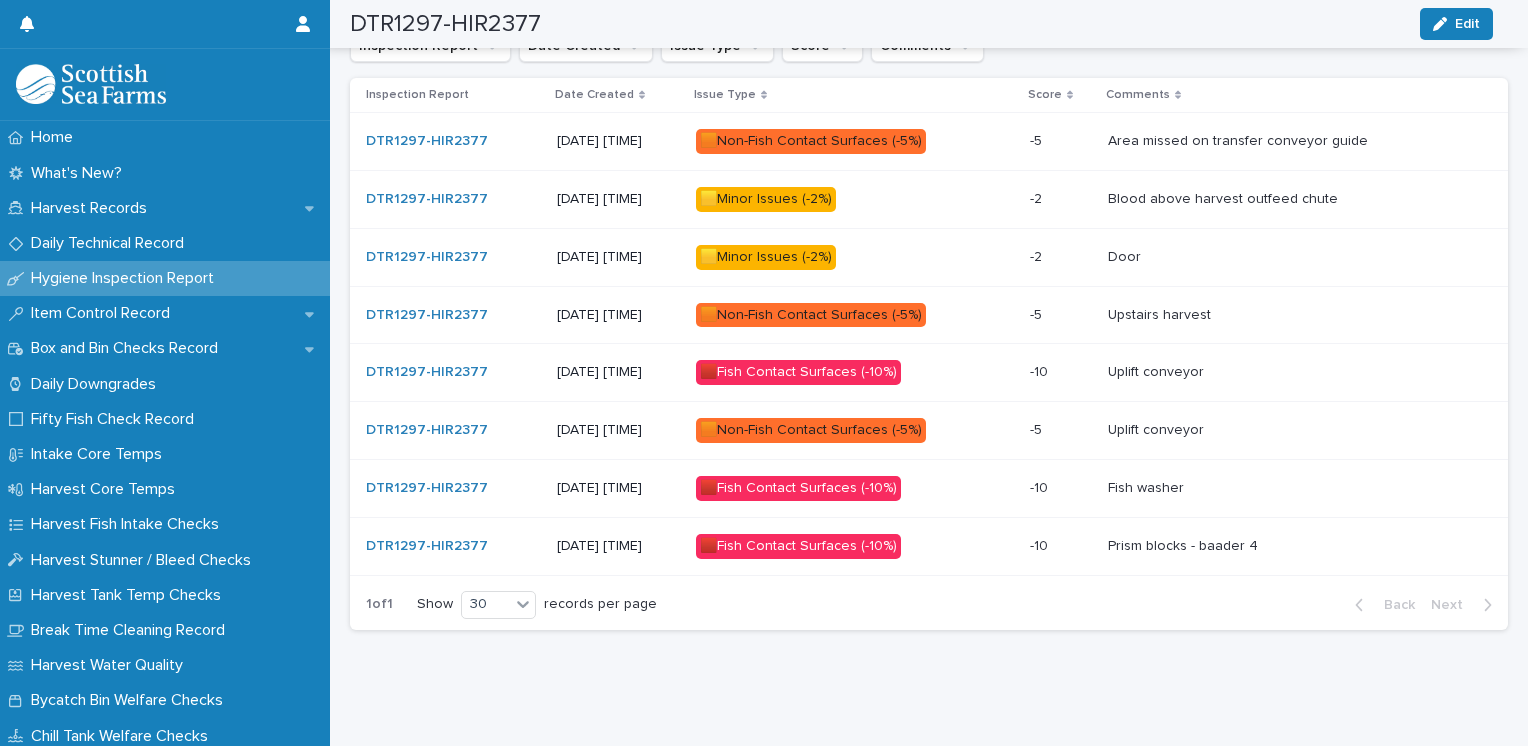 click on "🟥Fish Contact Surfaces (-10%)" at bounding box center [798, 488] 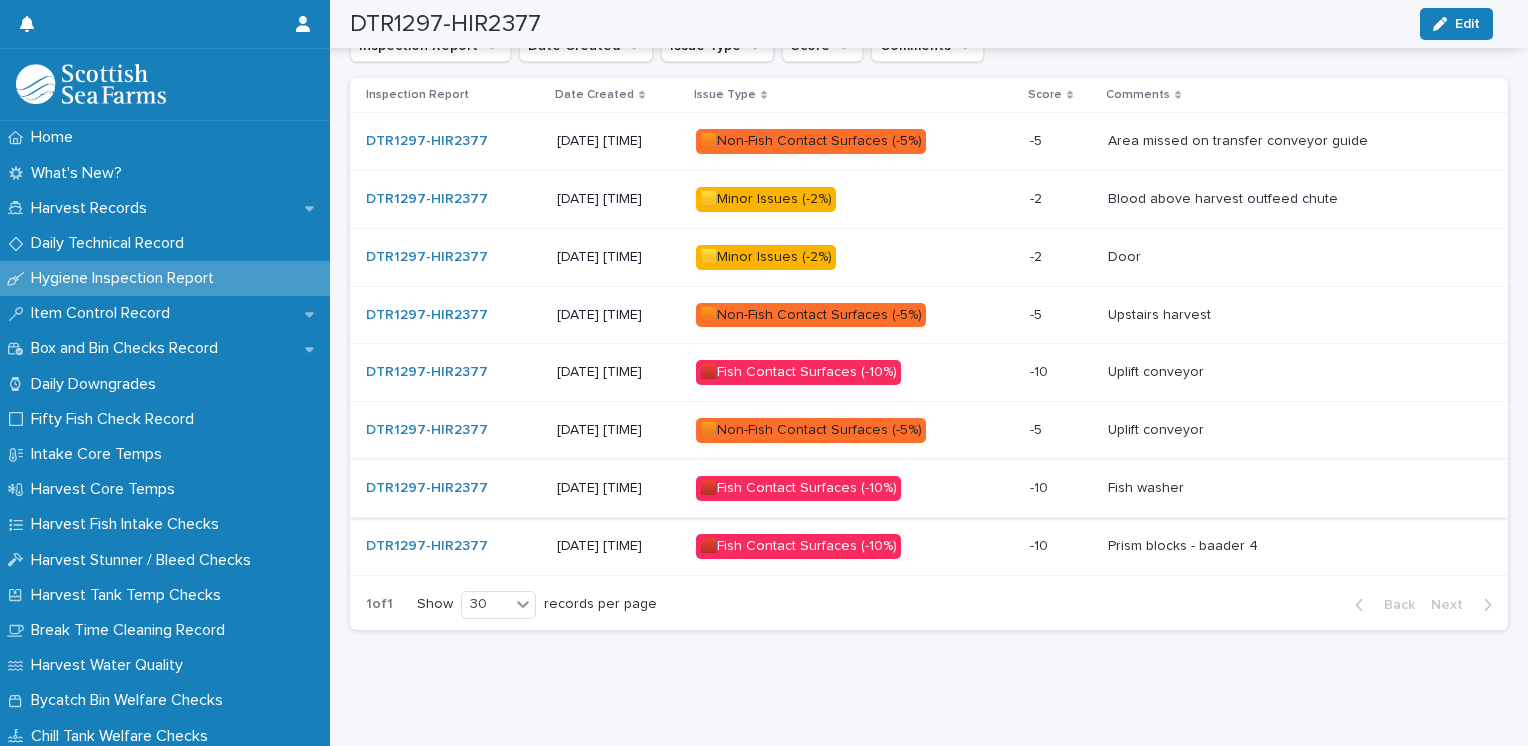 scroll, scrollTop: 0, scrollLeft: 0, axis: both 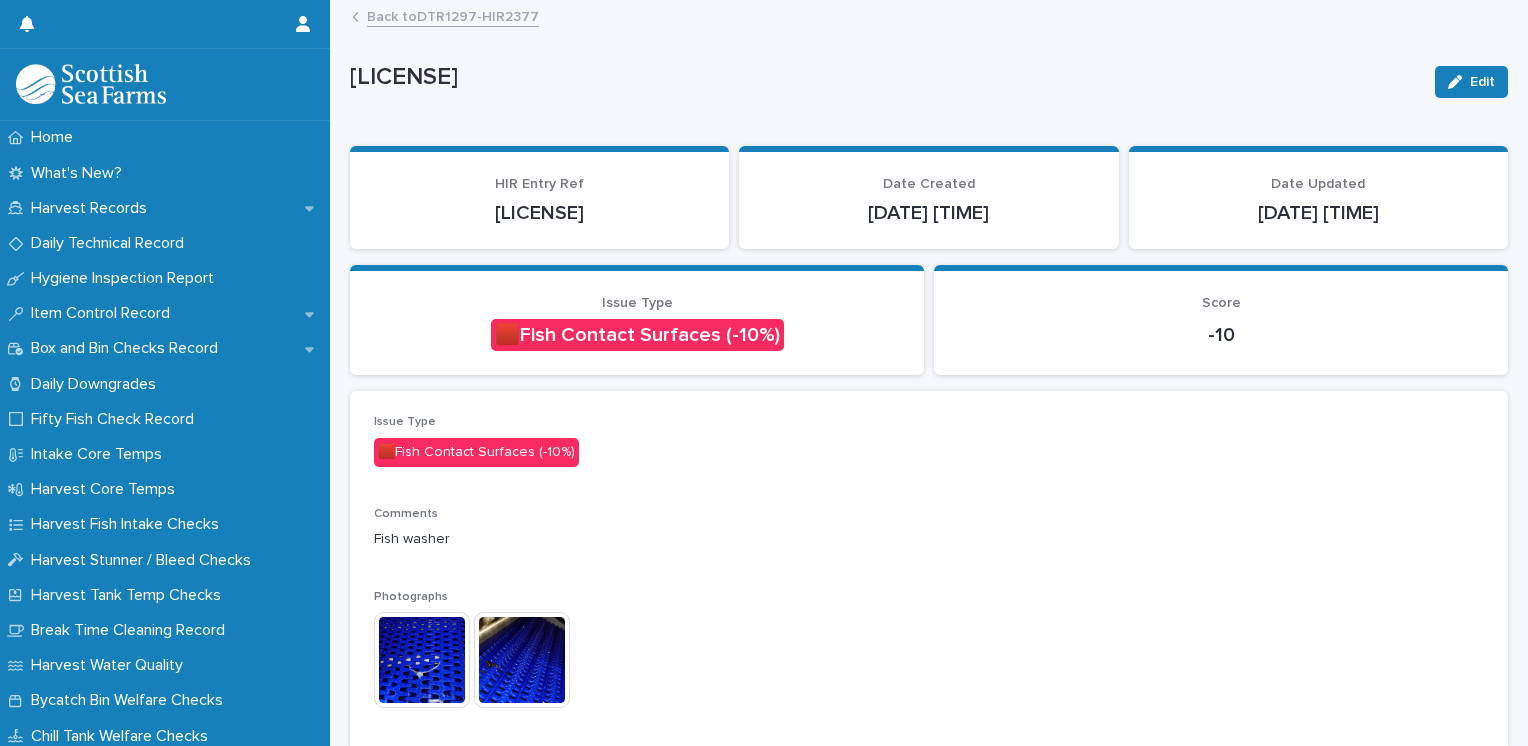 click at bounding box center (422, 660) 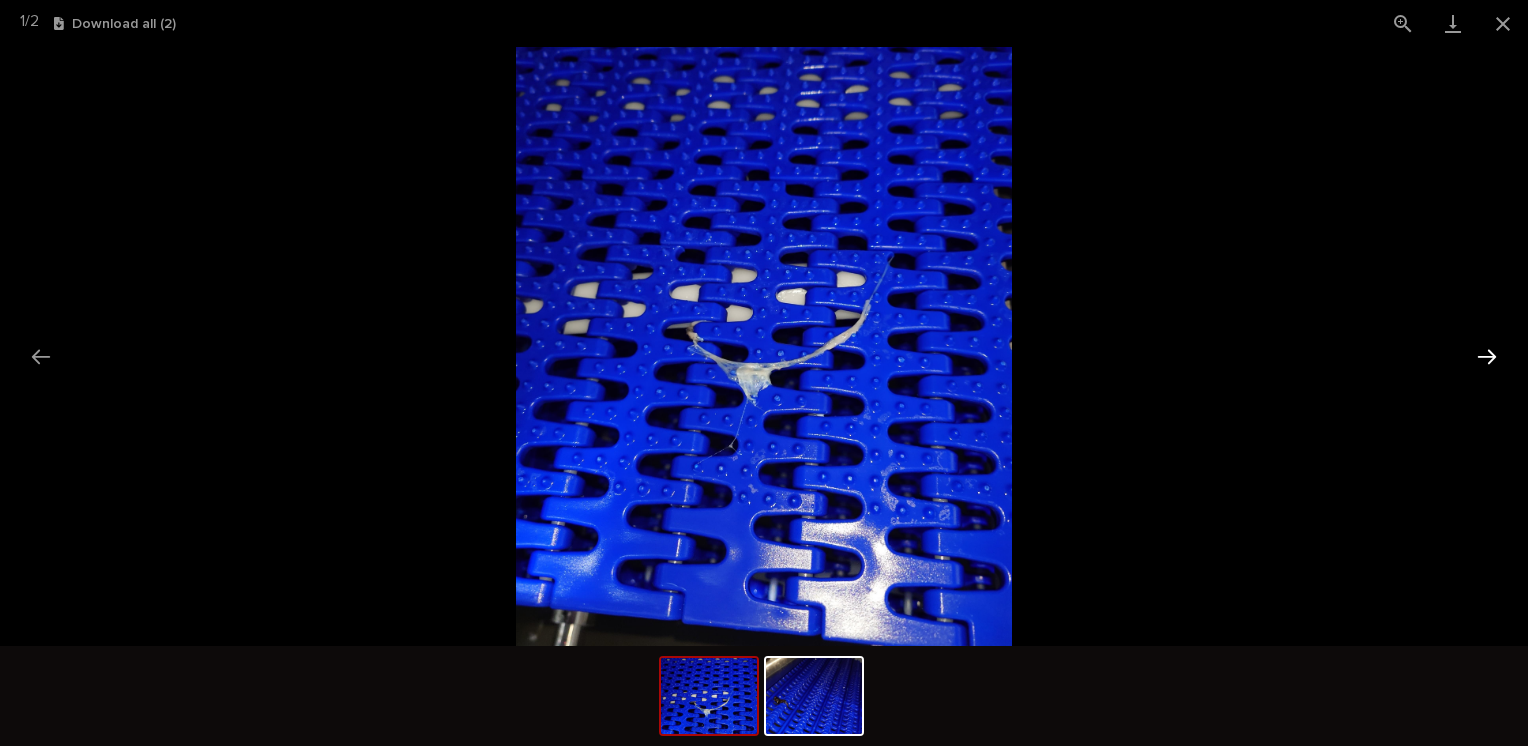 click at bounding box center (1487, 356) 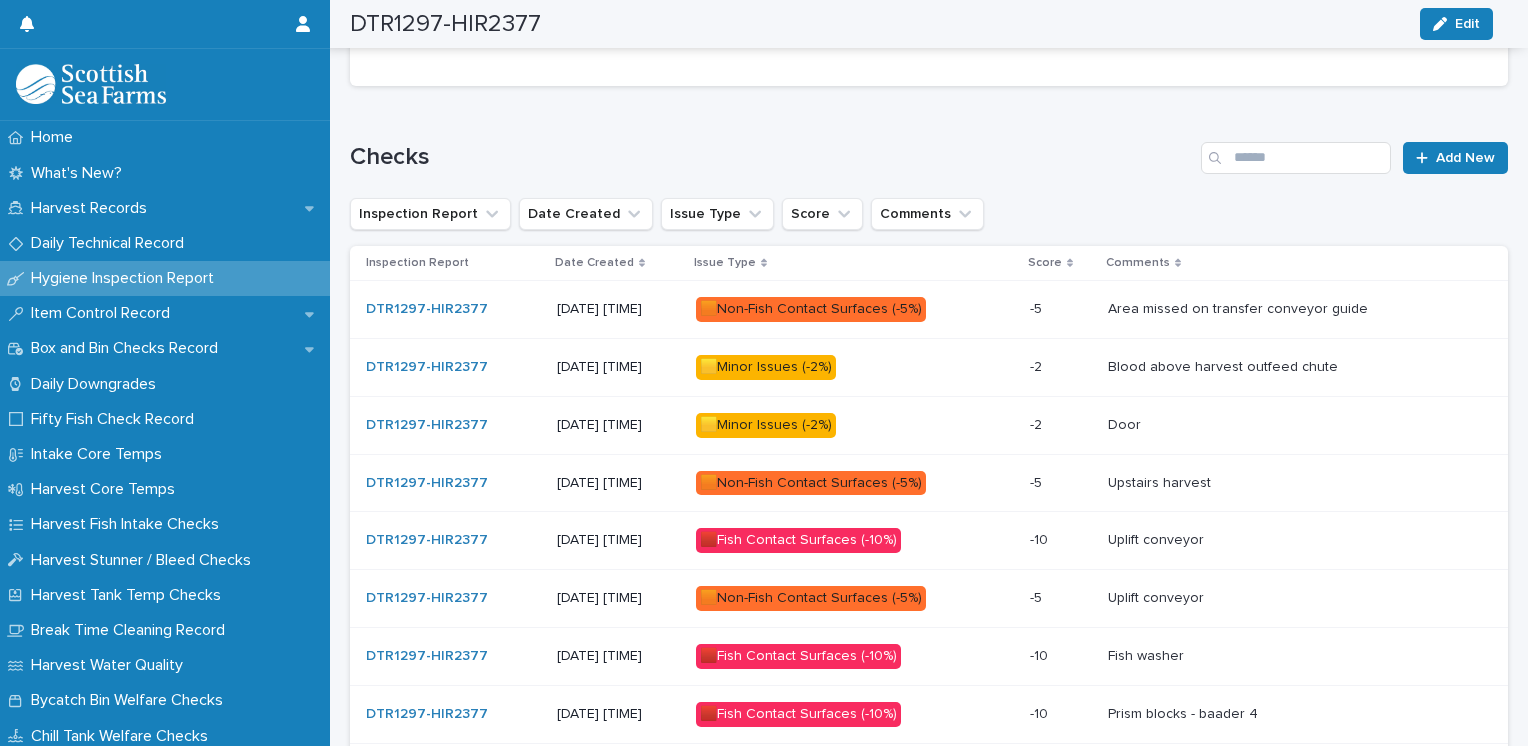 scroll, scrollTop: 1100, scrollLeft: 0, axis: vertical 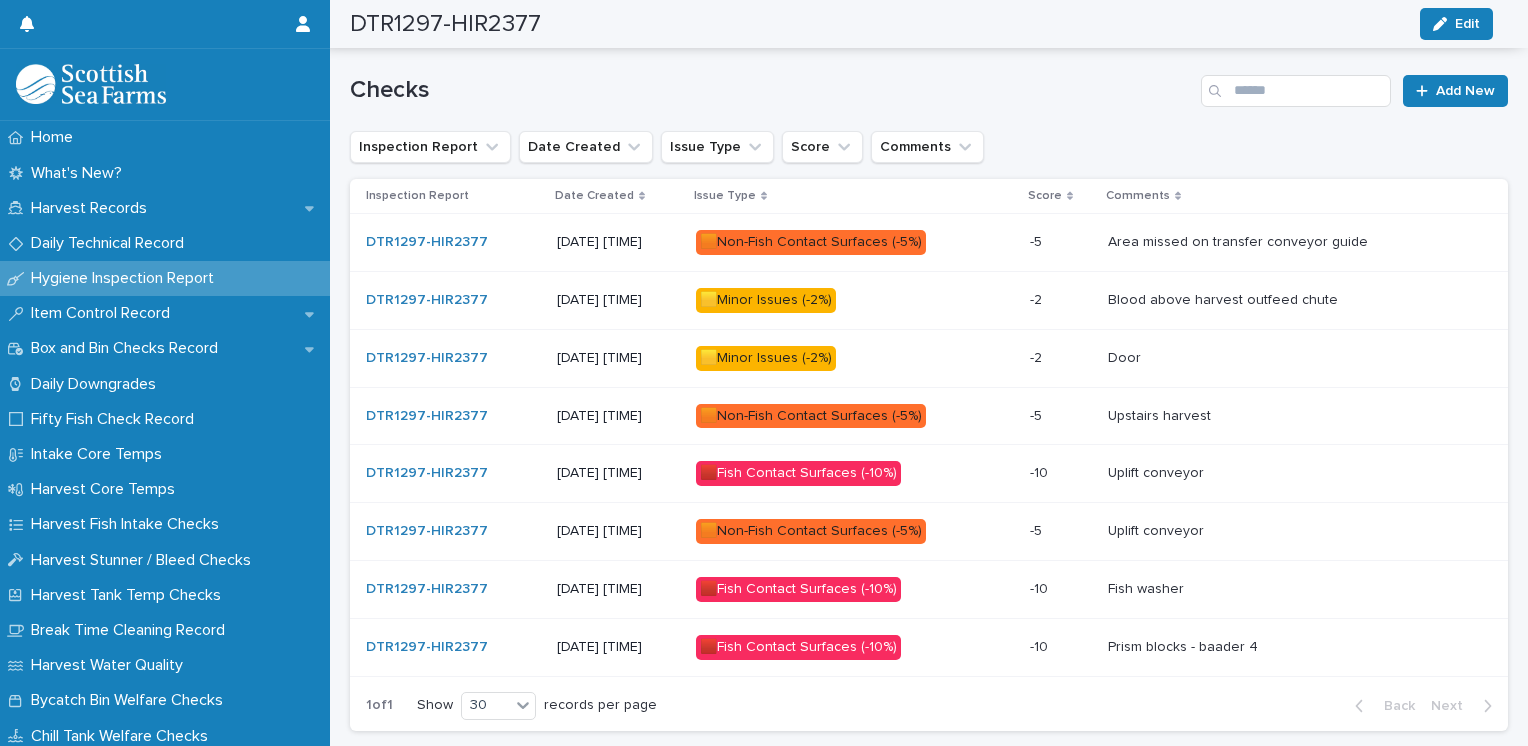 click on "🟧Non-Fish Contact Surfaces (-5%)" at bounding box center (811, 531) 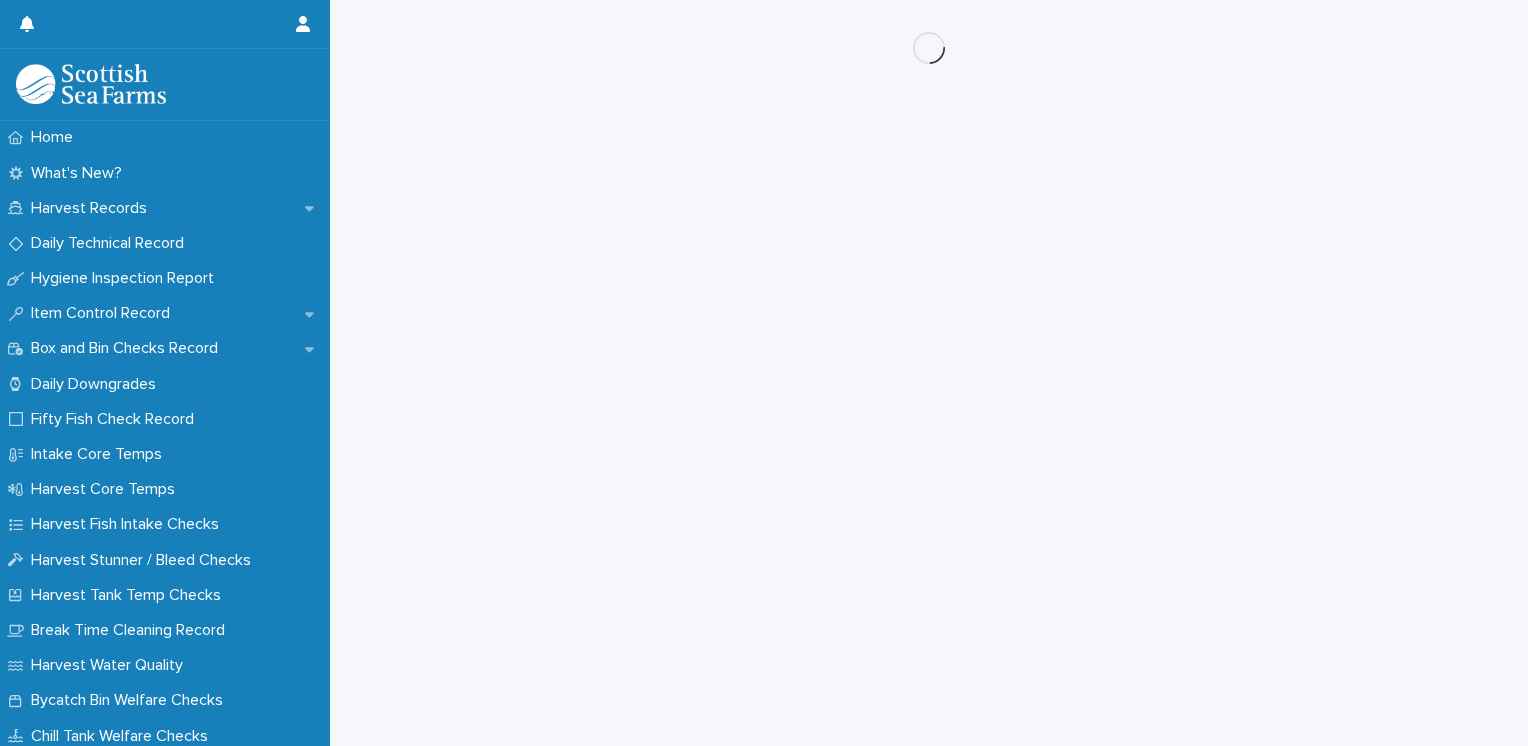 scroll, scrollTop: 0, scrollLeft: 0, axis: both 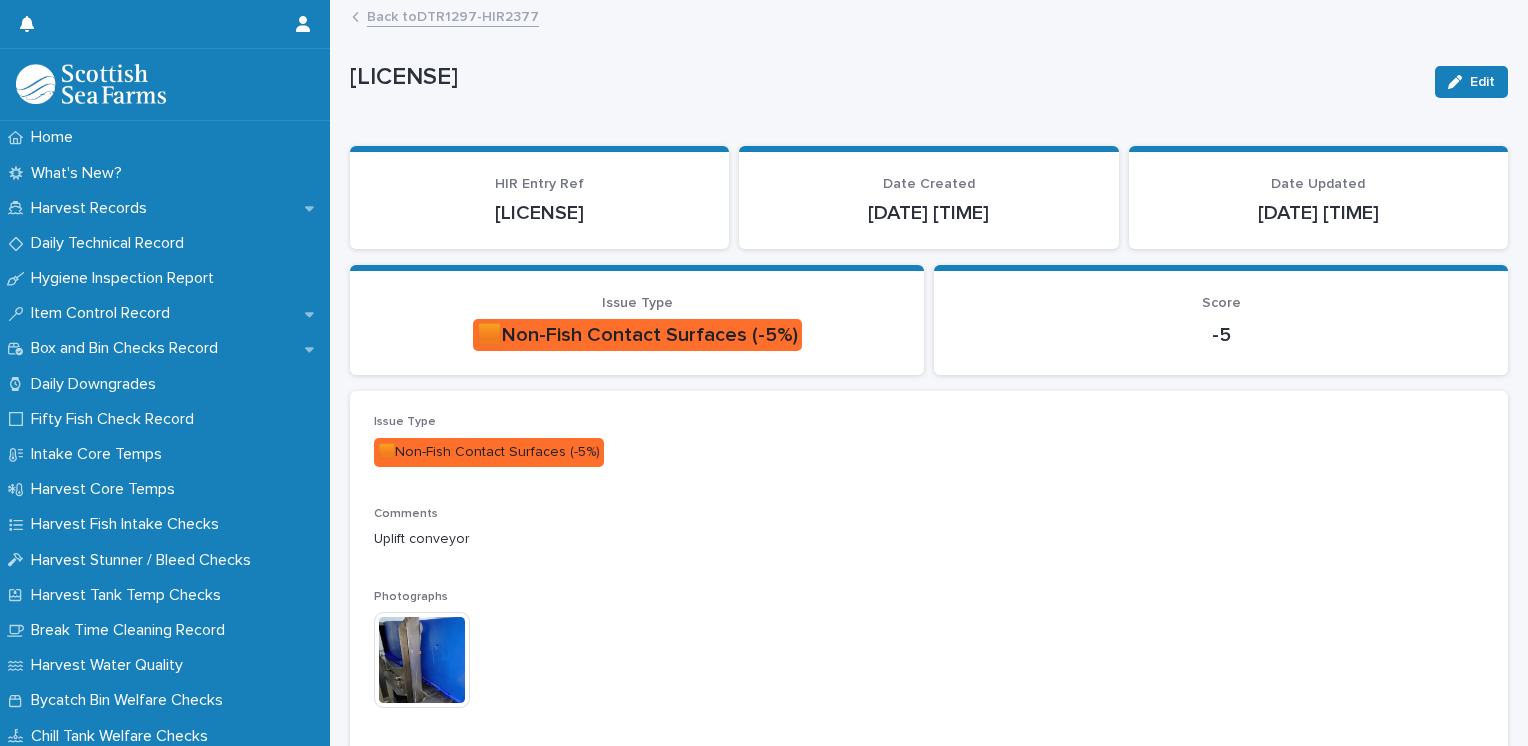 click at bounding box center [422, 660] 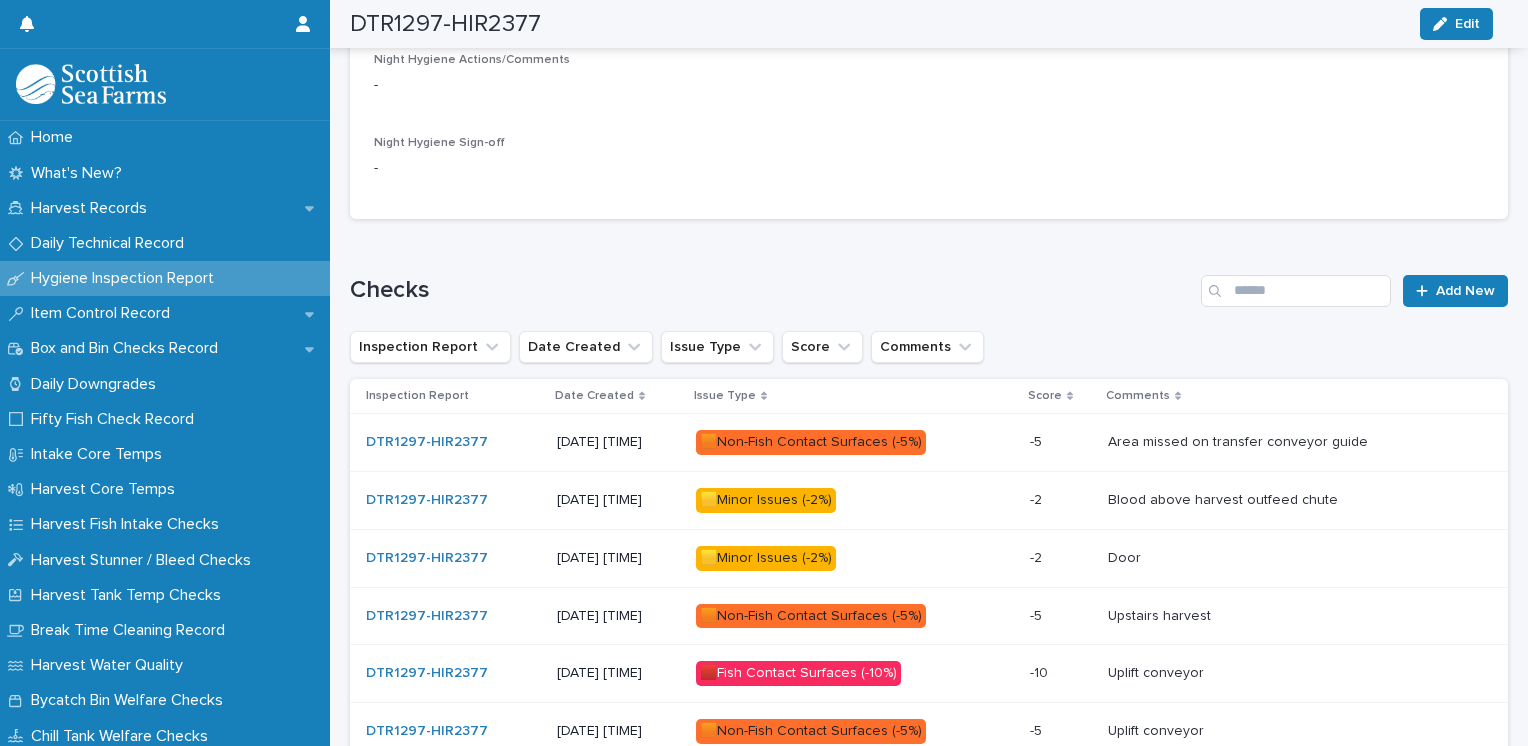 scroll, scrollTop: 1212, scrollLeft: 0, axis: vertical 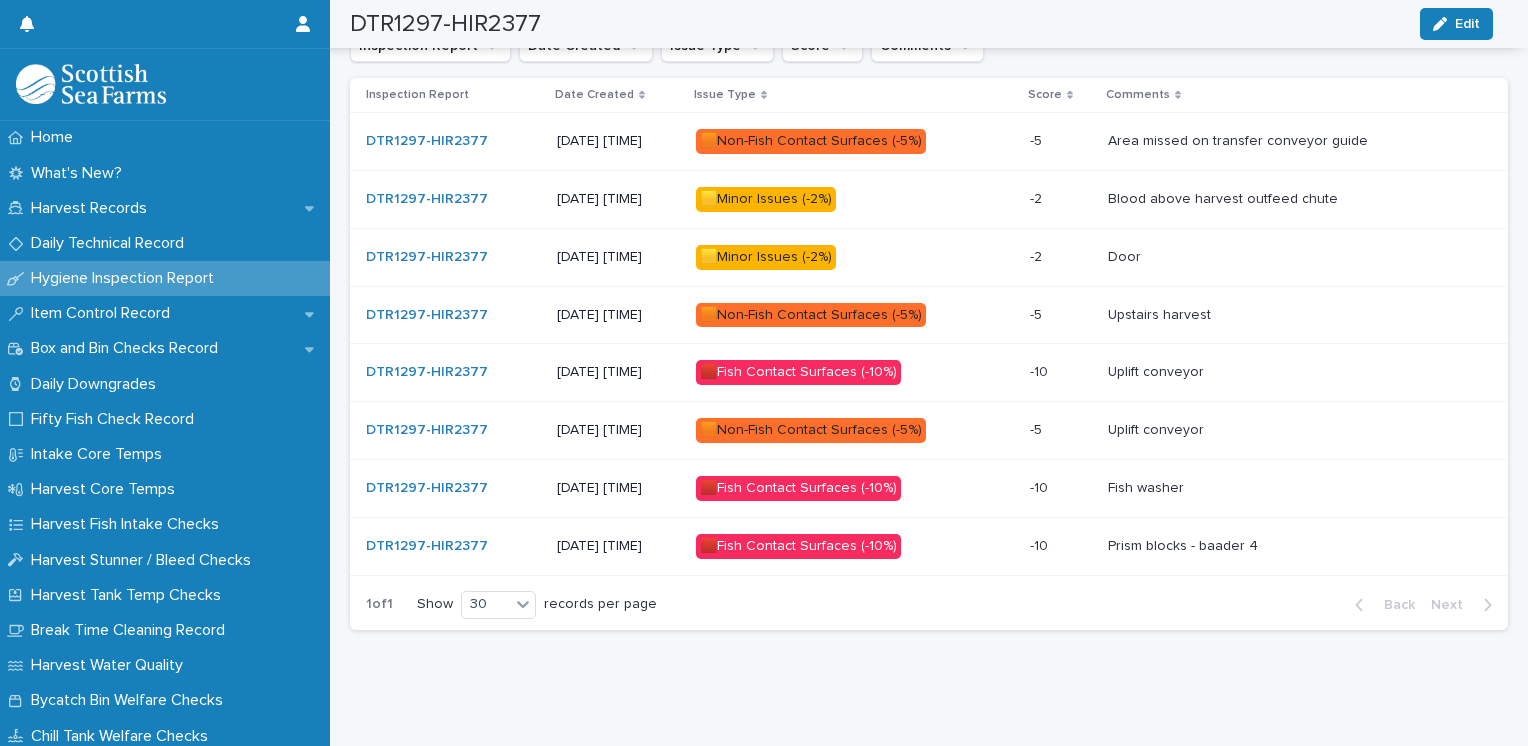 click on "🟥Fish Contact Surfaces (-10%)" at bounding box center [798, 372] 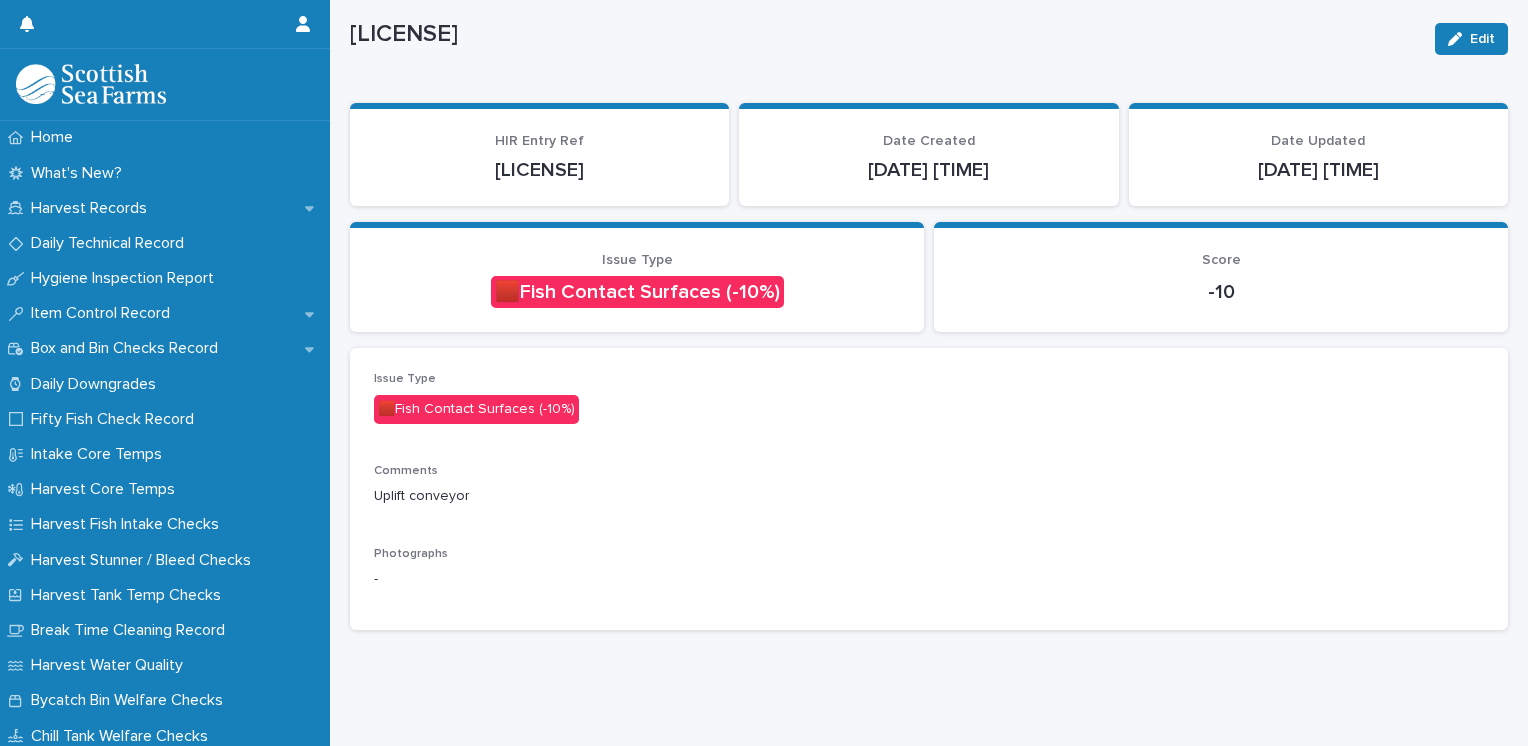 scroll, scrollTop: 0, scrollLeft: 0, axis: both 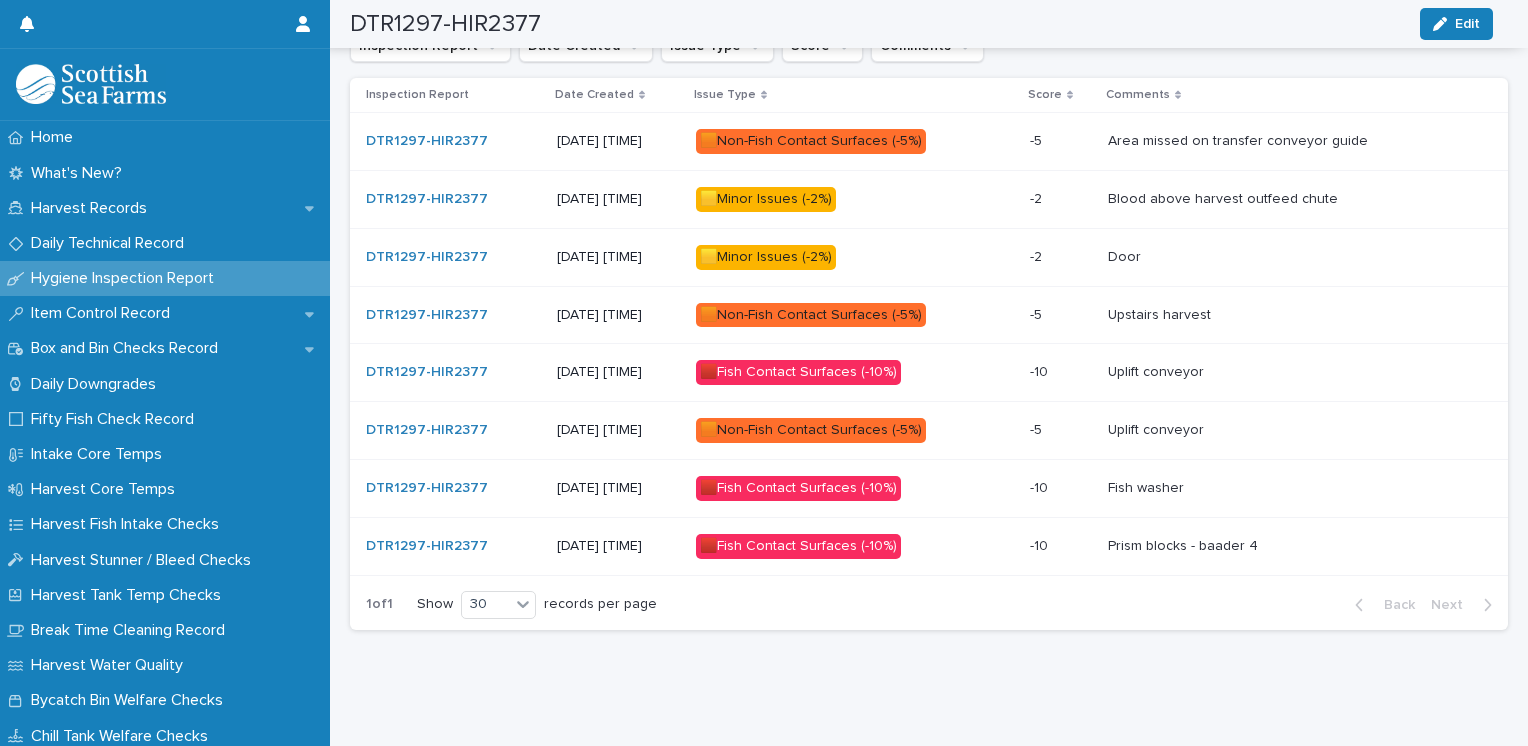 click on "🟥Fish Contact Surfaces (-10%)" at bounding box center [798, 372] 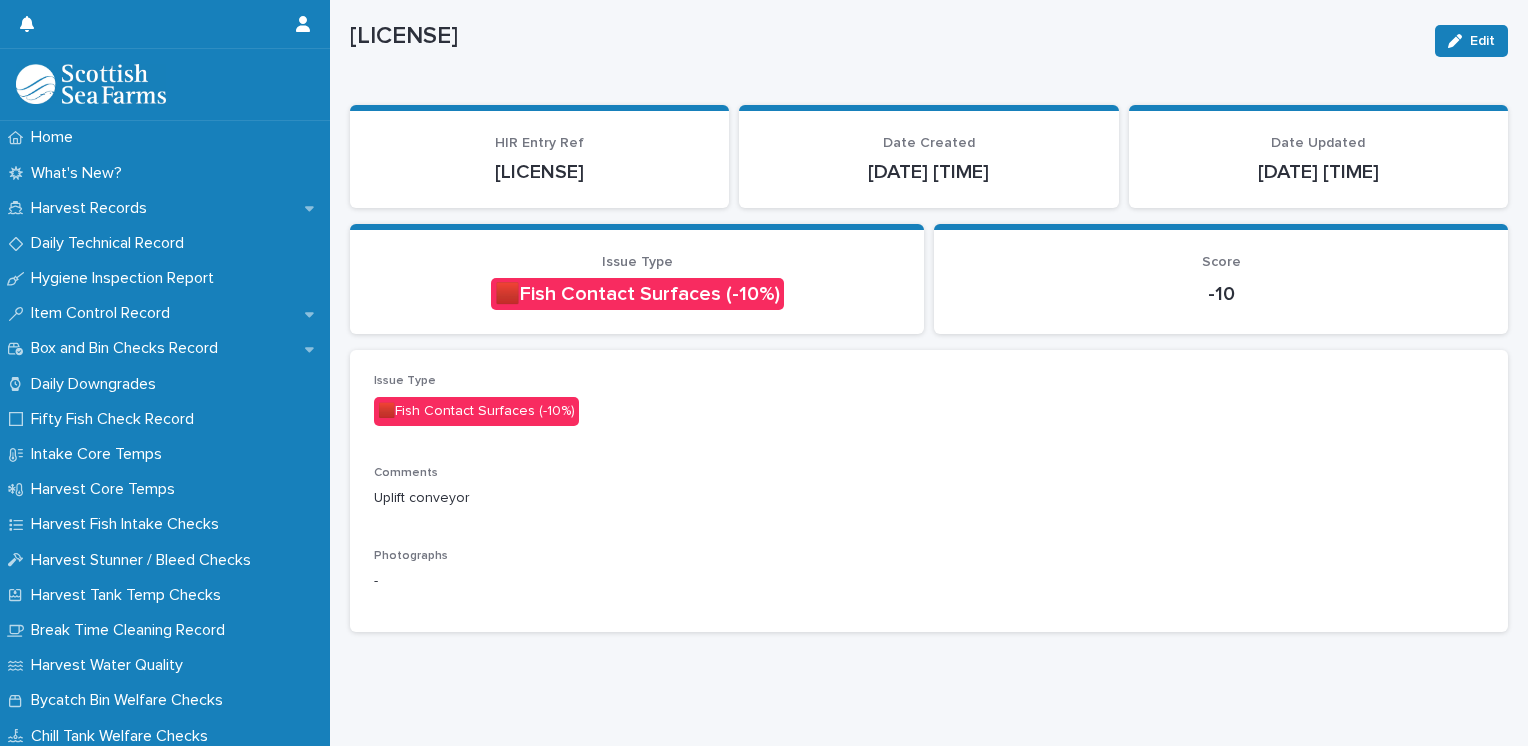 scroll, scrollTop: 56, scrollLeft: 0, axis: vertical 